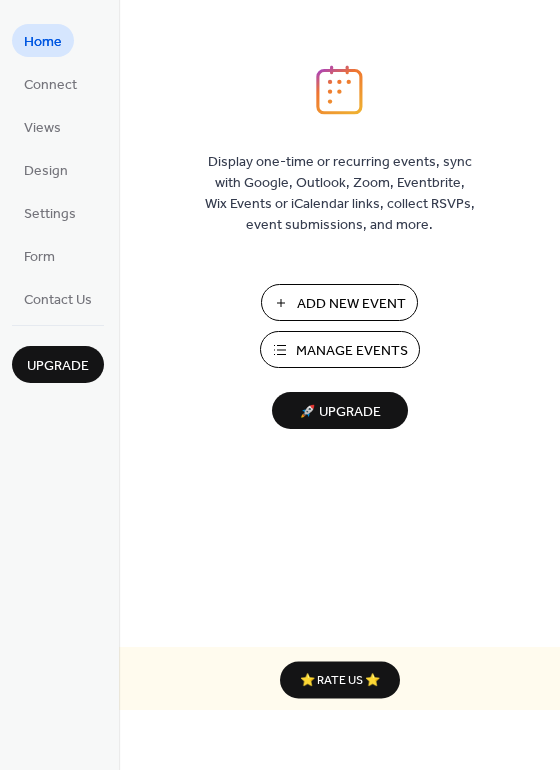 scroll, scrollTop: 0, scrollLeft: 0, axis: both 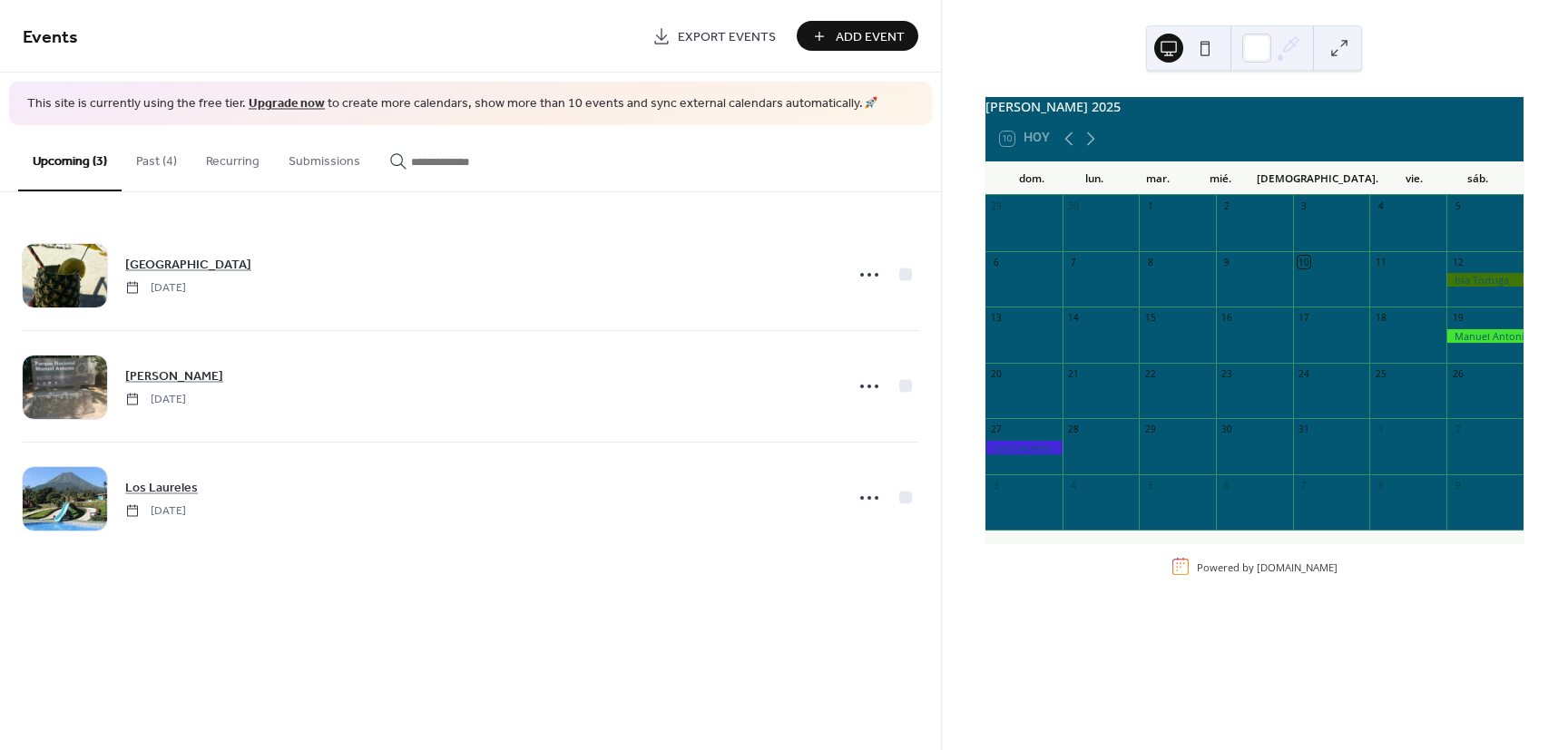 click on "Past  (4)" at bounding box center (156, 157) 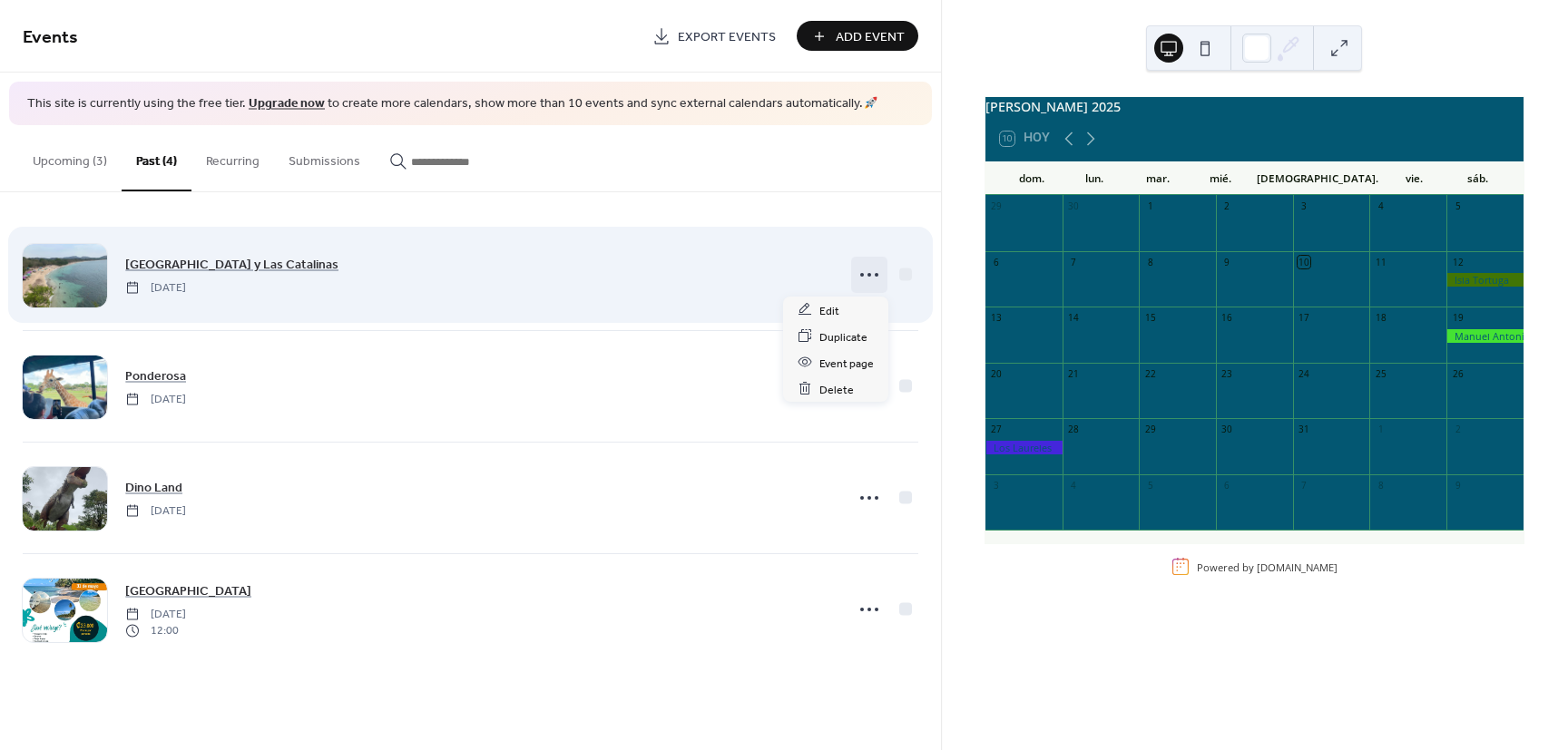 click 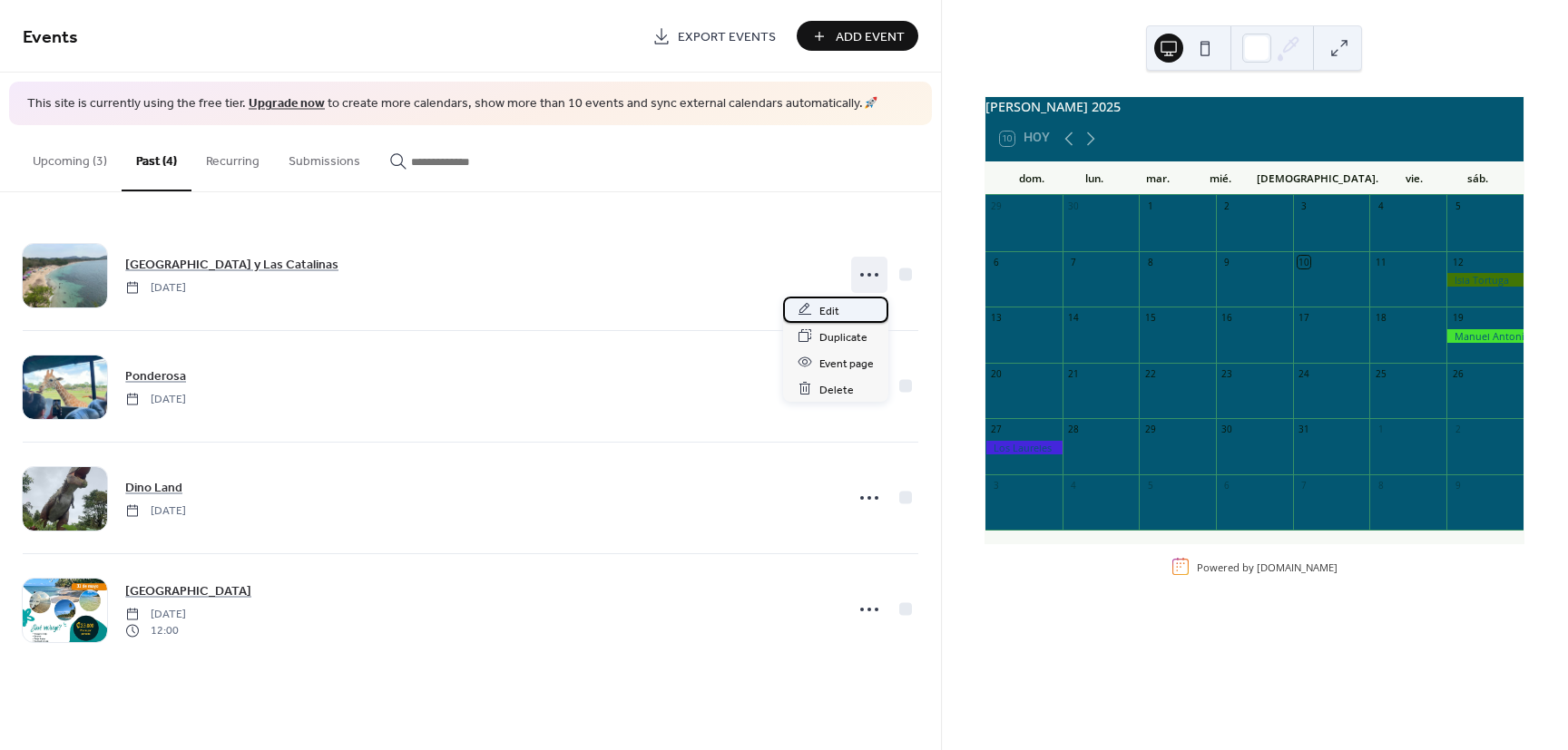 click on "Edit" at bounding box center (836, 309) 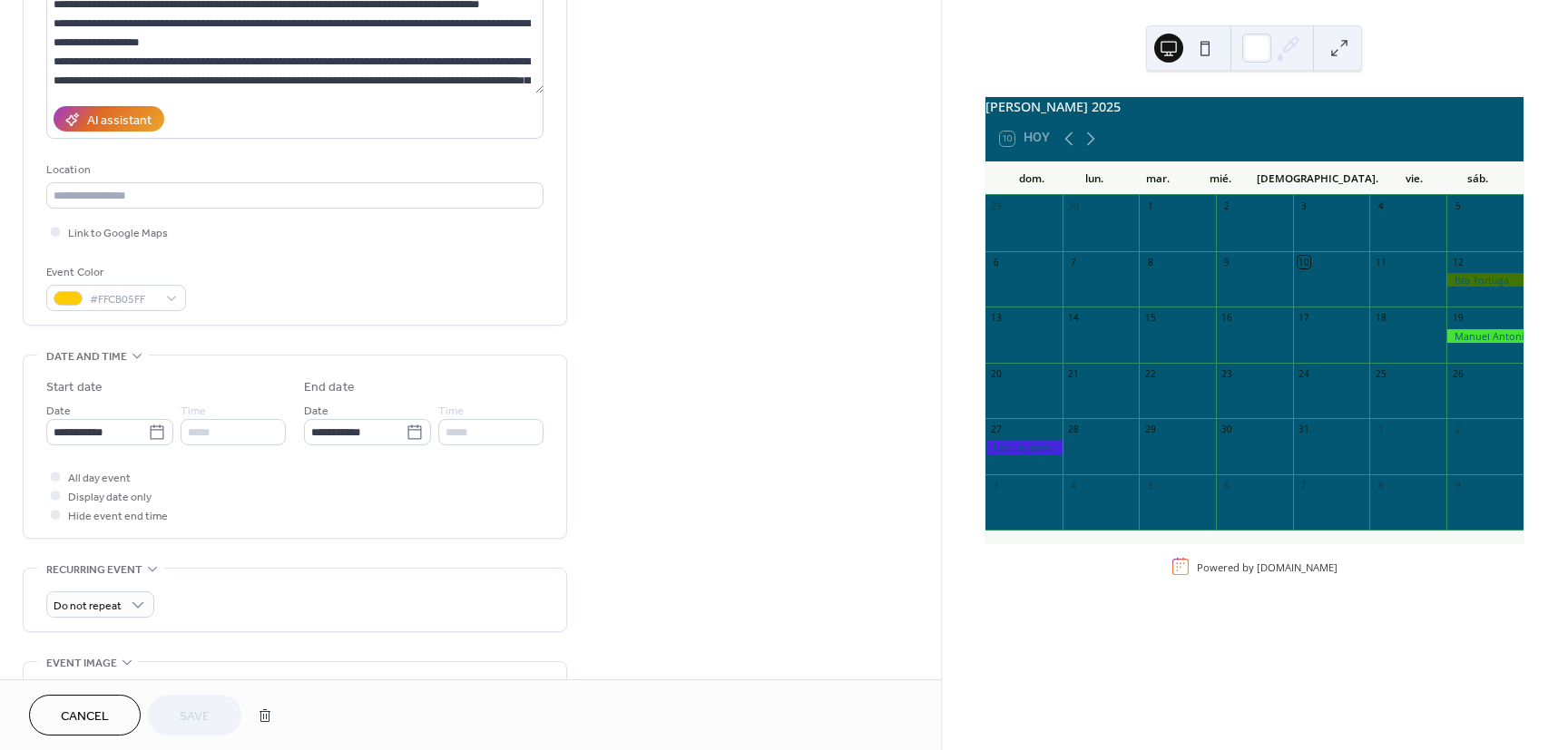 scroll, scrollTop: 290, scrollLeft: 0, axis: vertical 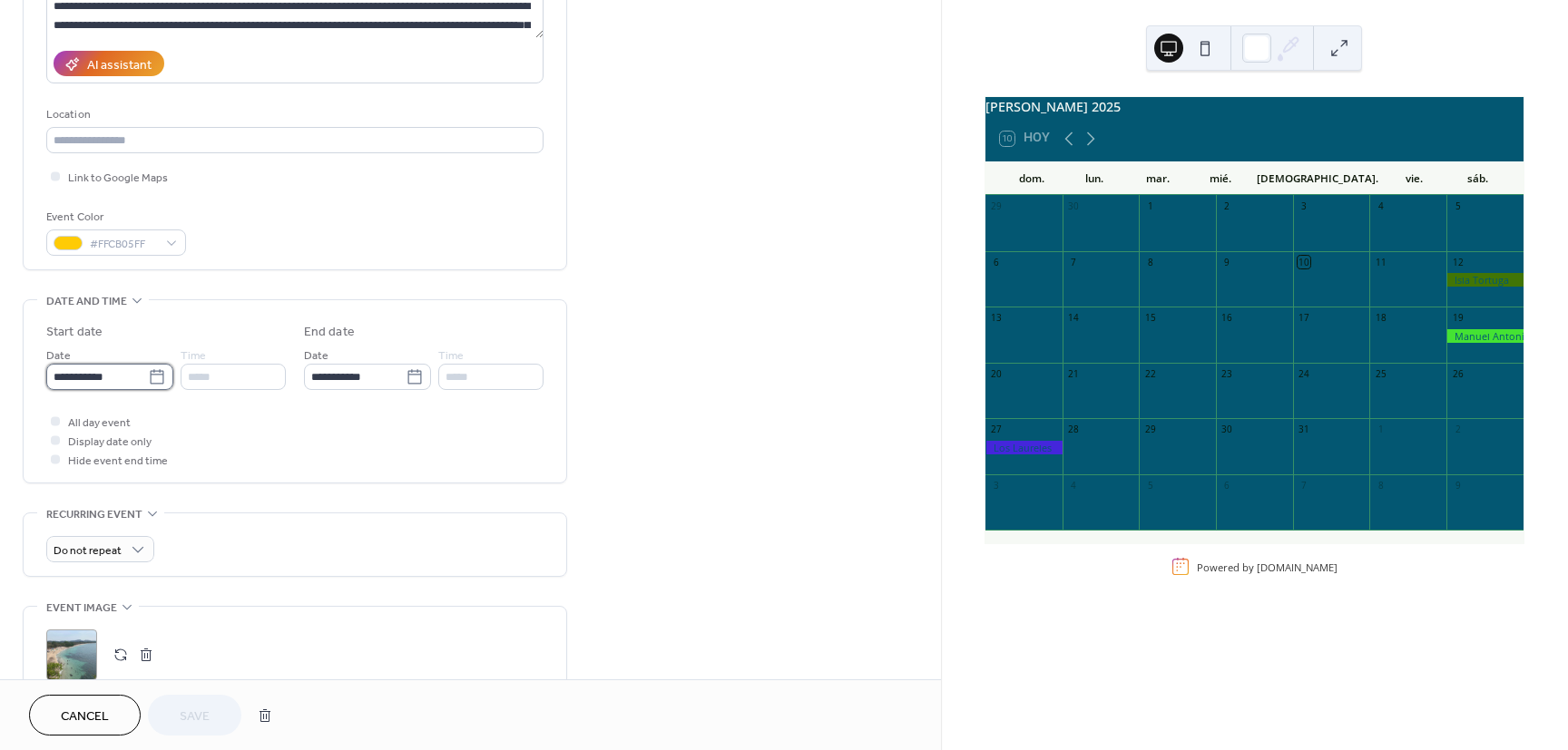 click on "**********" at bounding box center [97, 376] 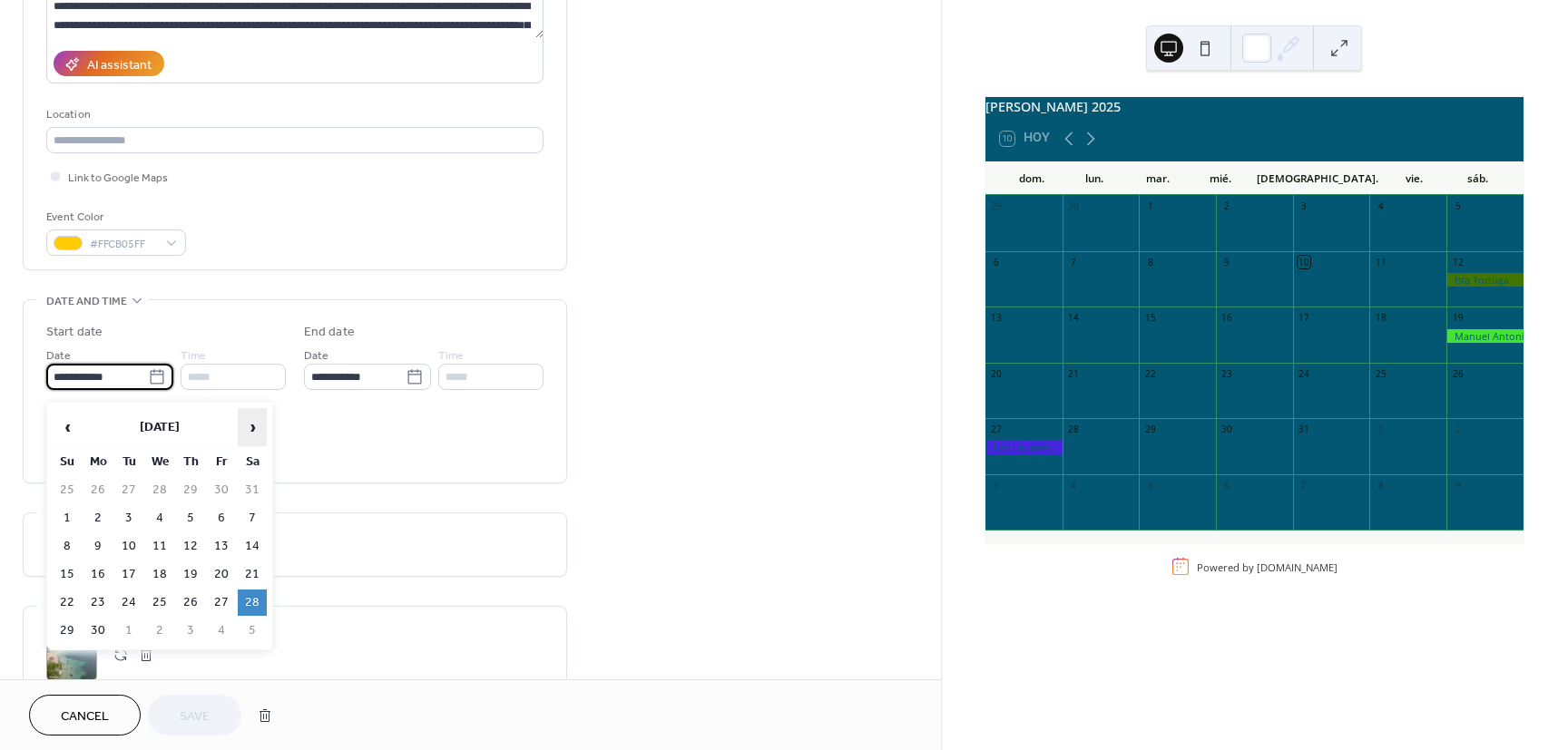 click on "›" at bounding box center (252, 427) 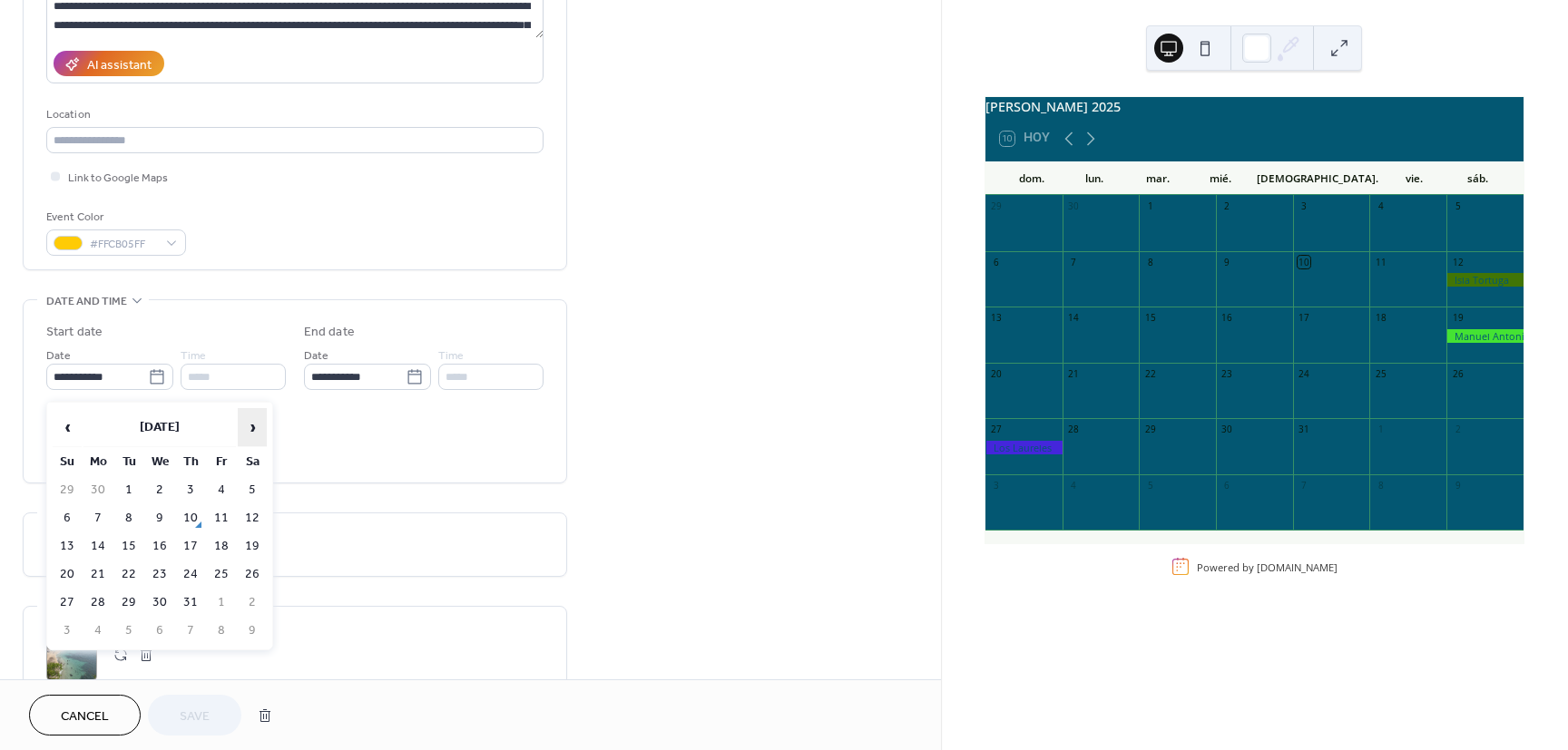 click on "›" at bounding box center [252, 427] 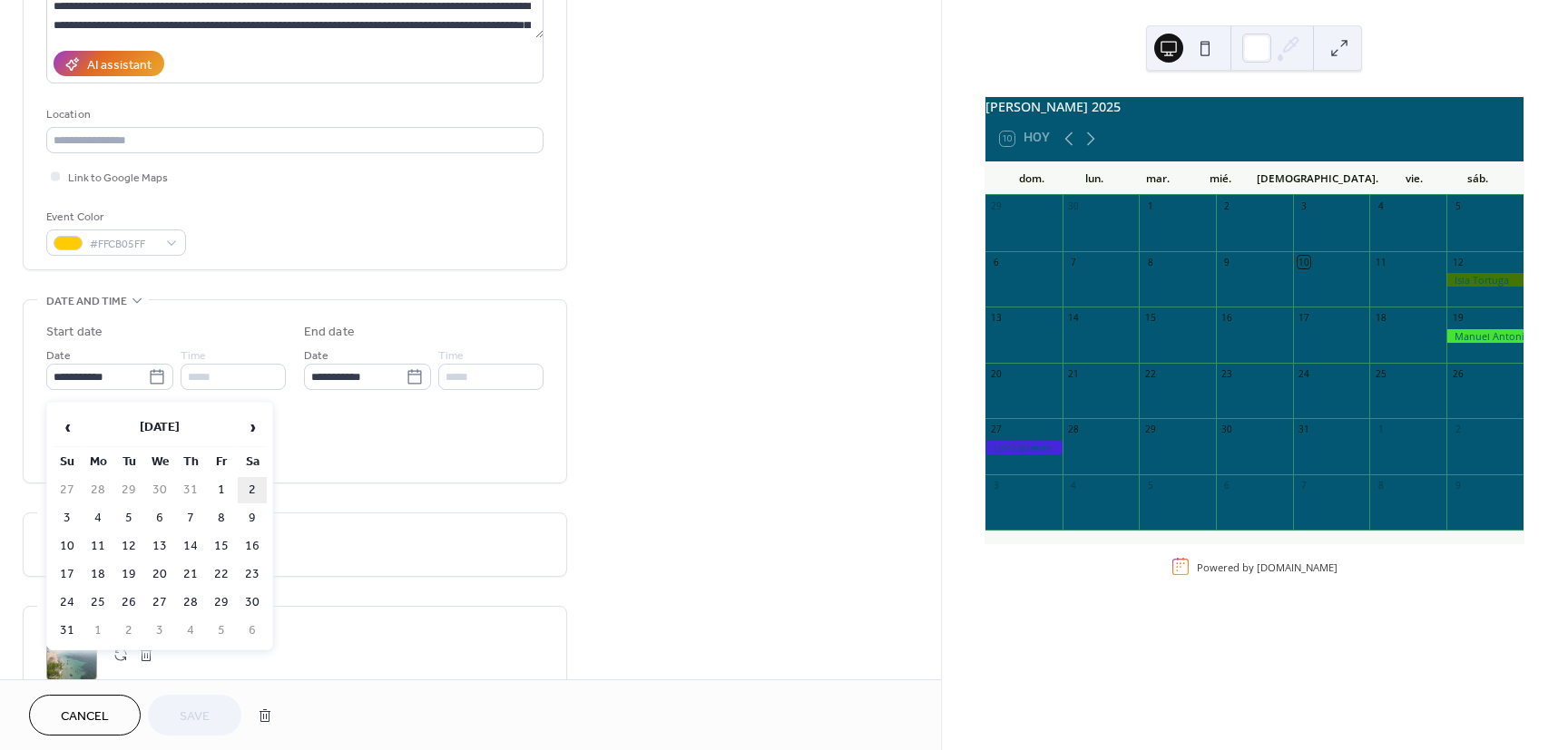 click on "2" at bounding box center [252, 490] 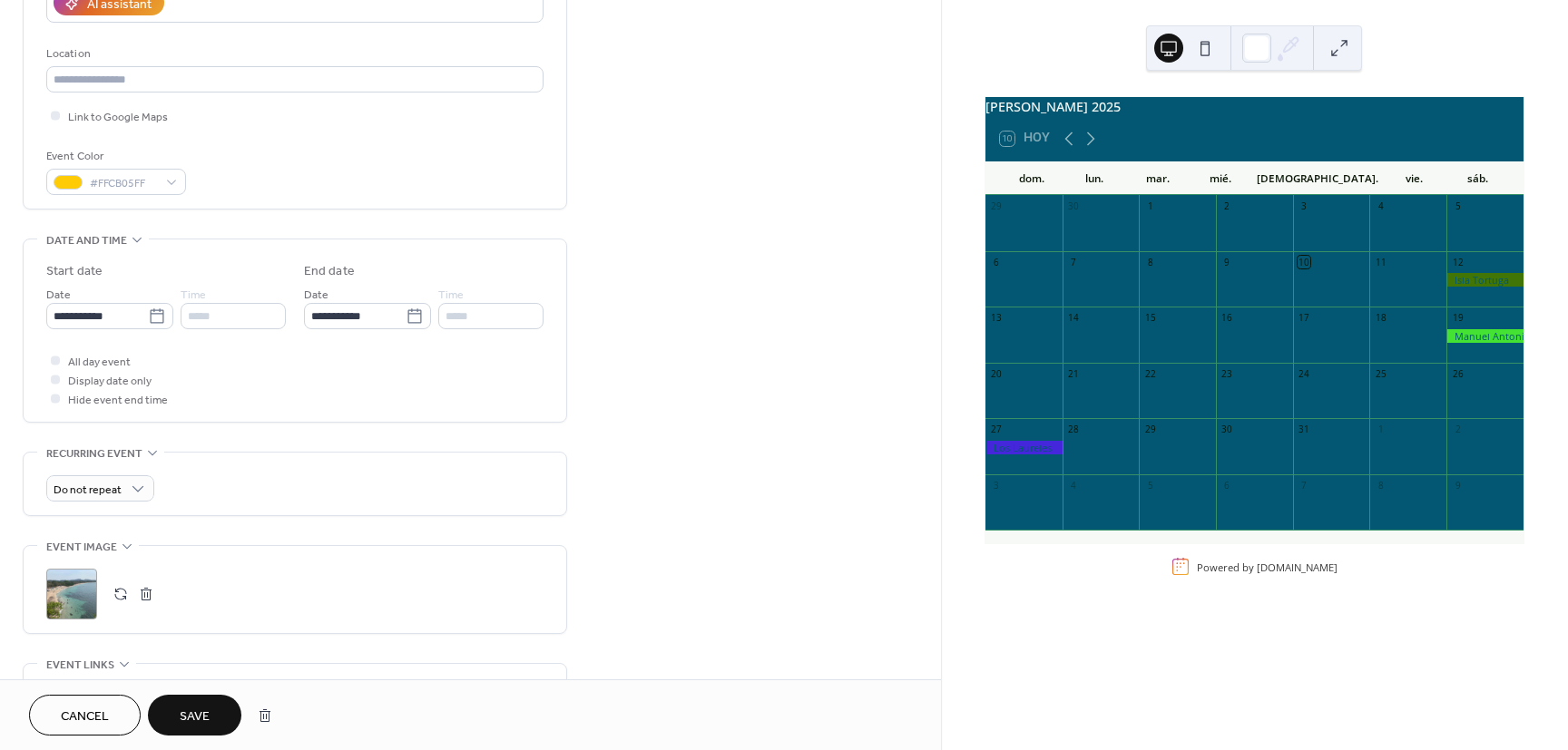 scroll, scrollTop: 363, scrollLeft: 0, axis: vertical 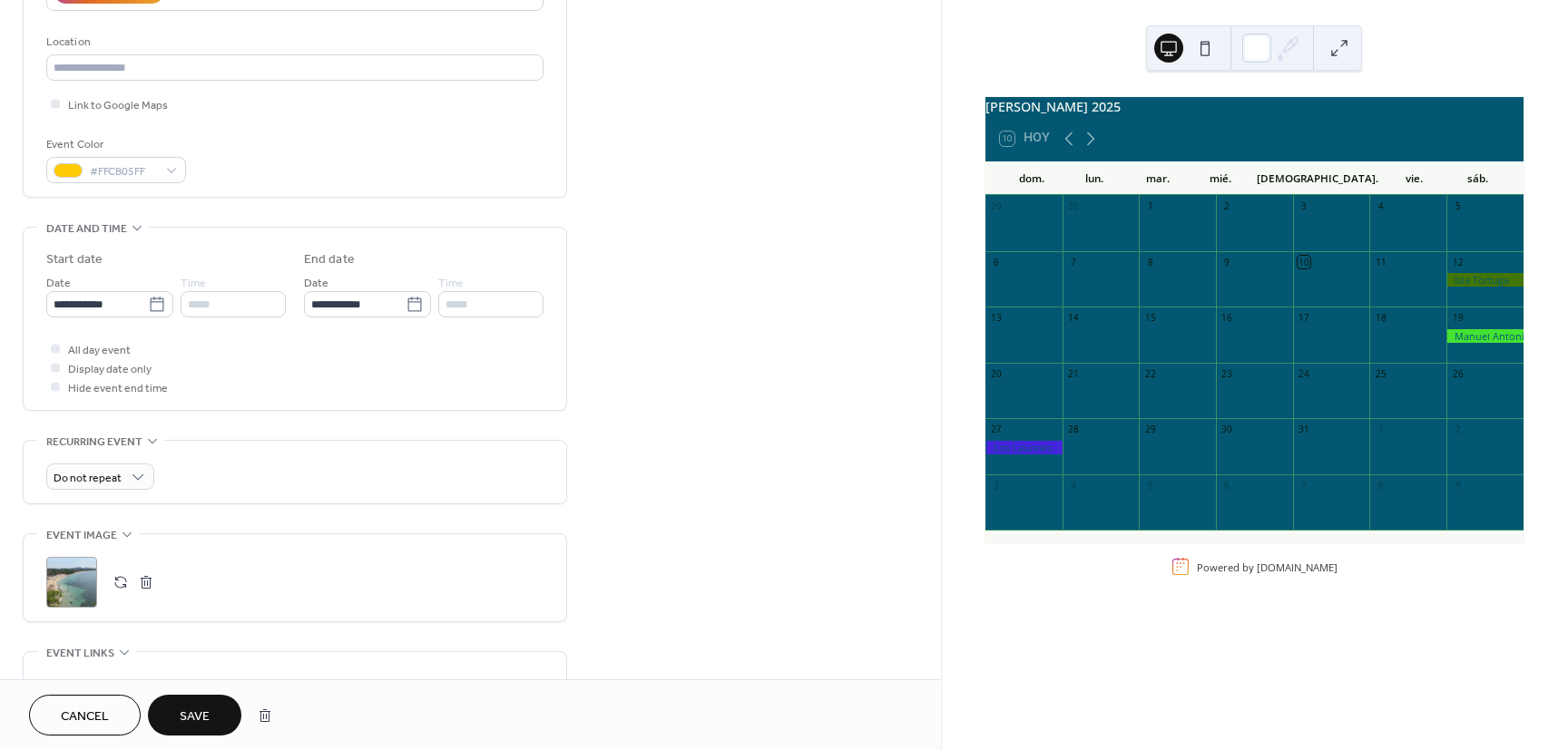 click on "Save" at bounding box center [194, 716] 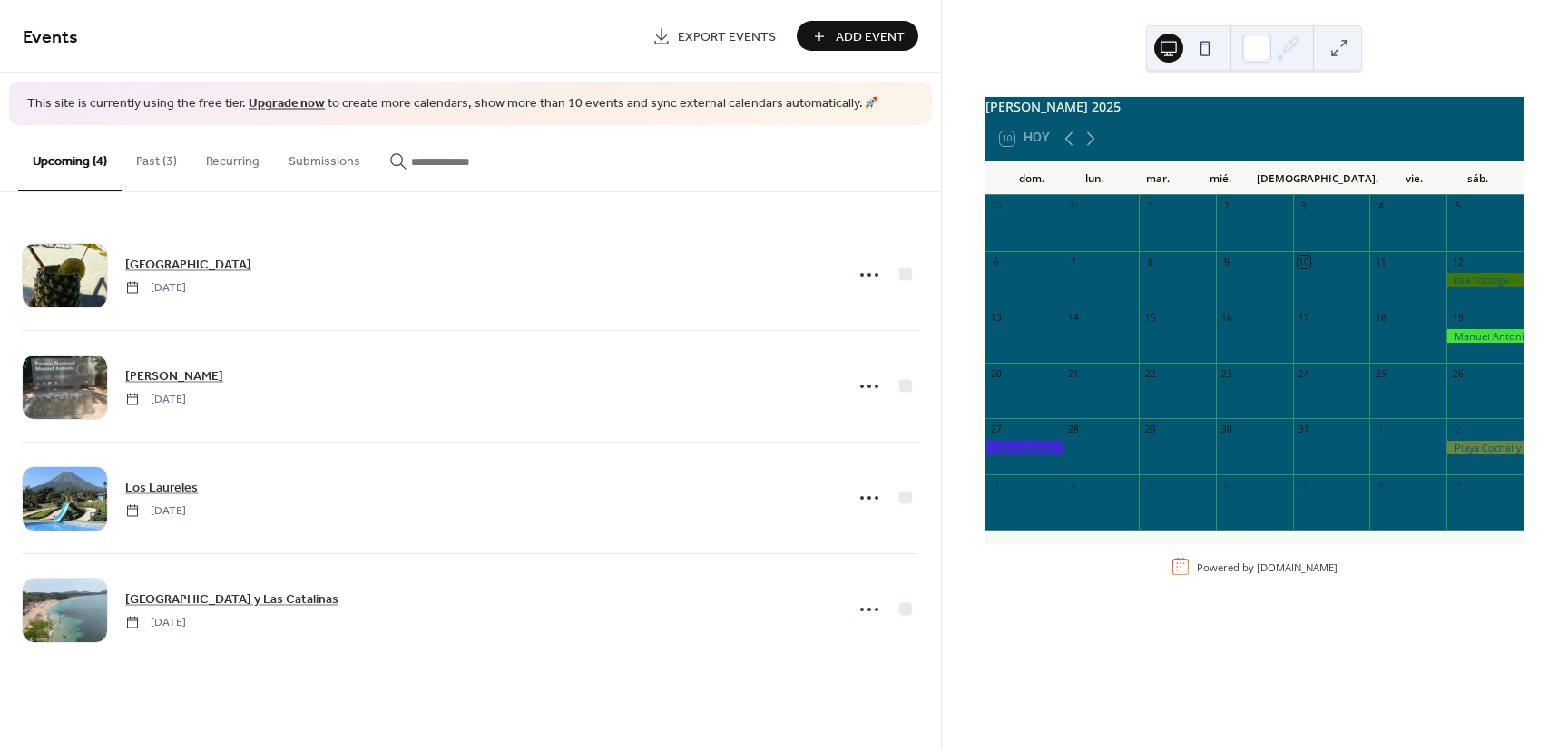 click on "Past  (3)" at bounding box center (156, 157) 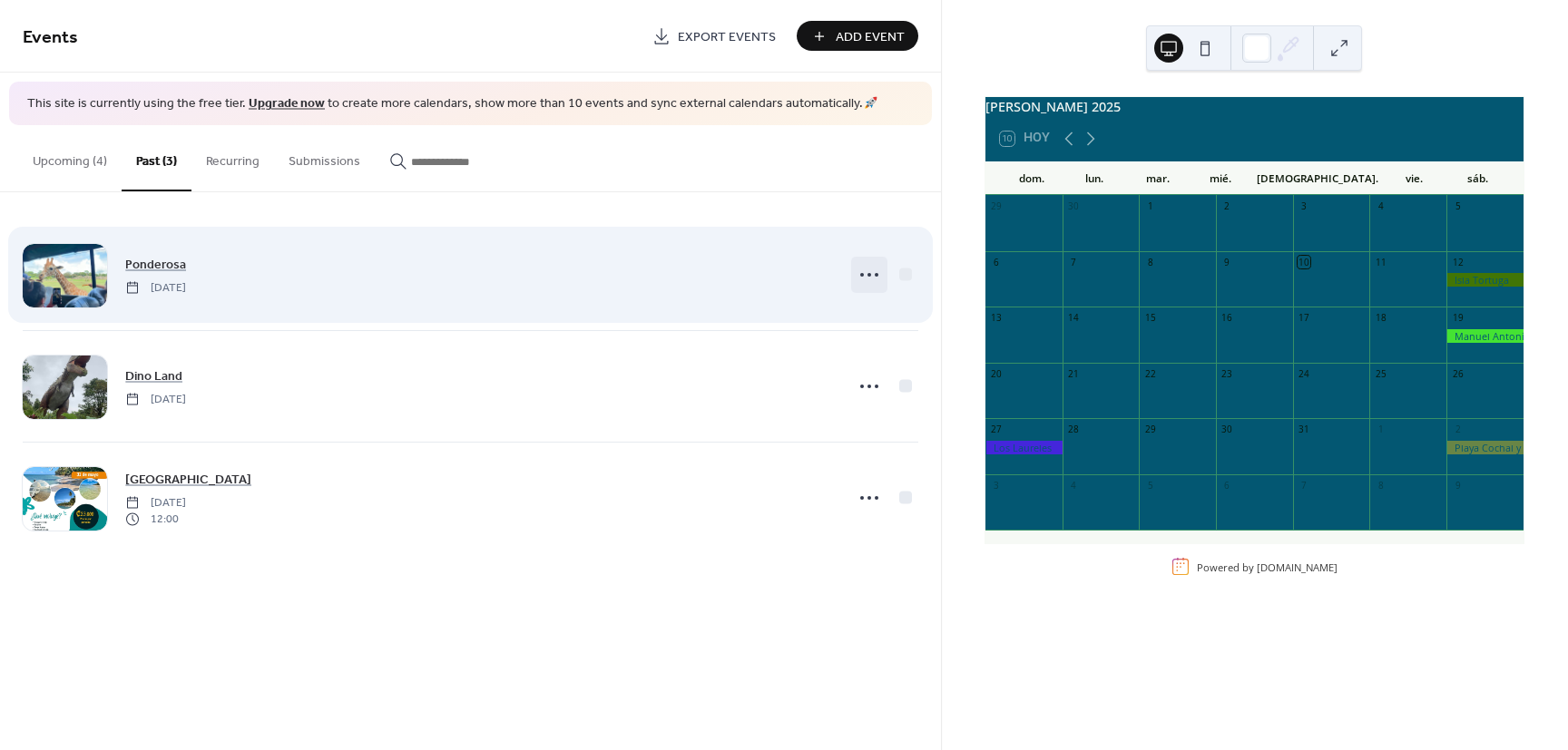 click 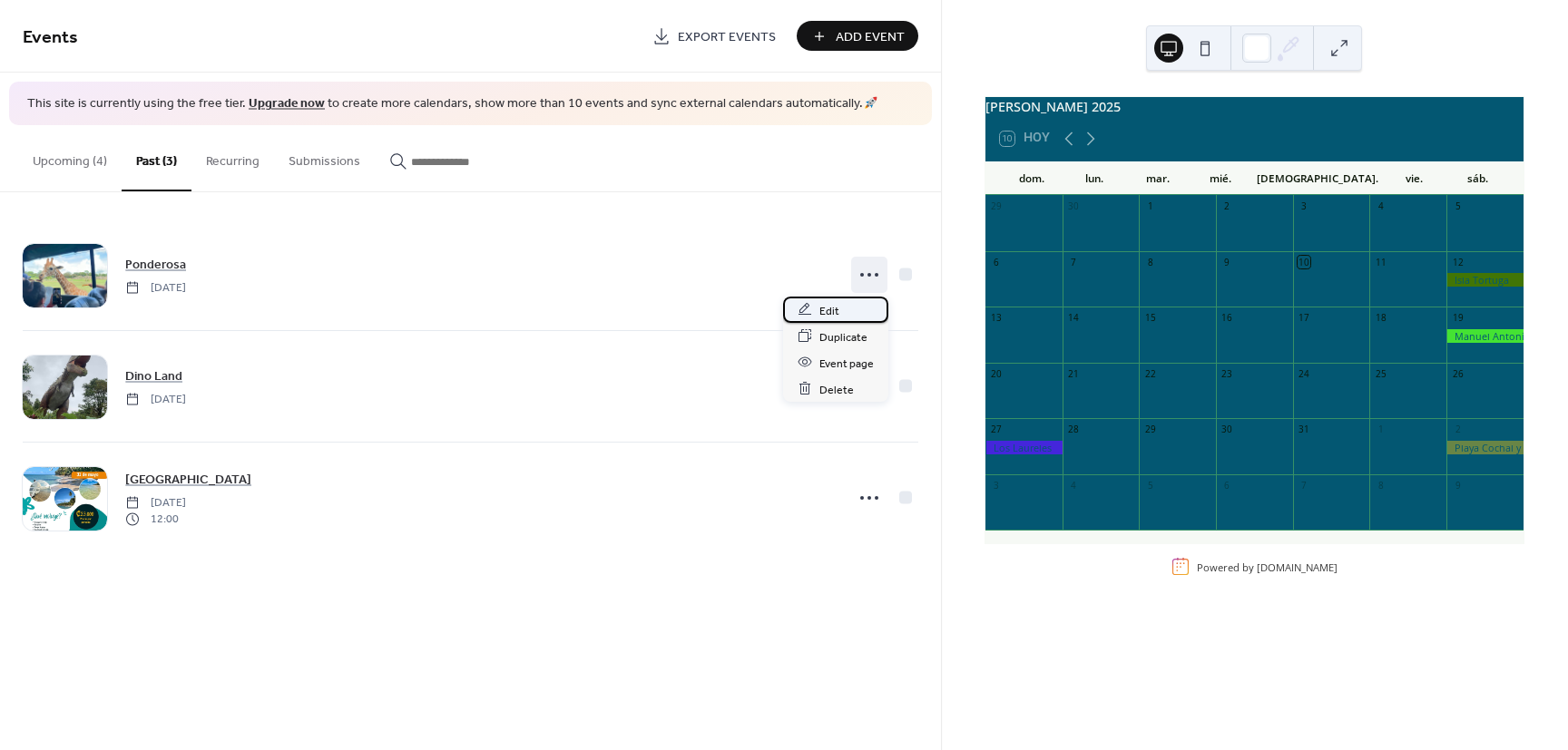 click on "Edit" at bounding box center (829, 310) 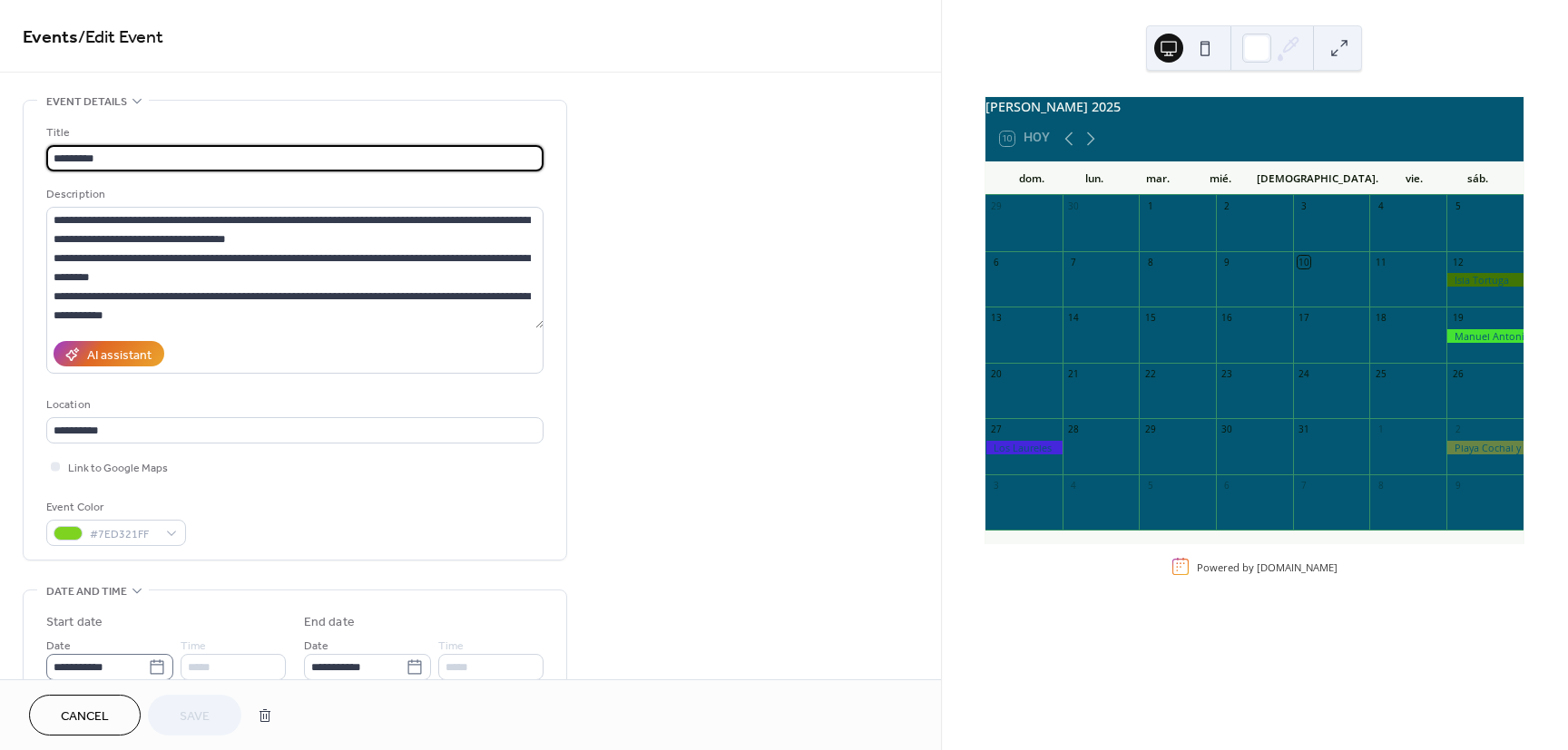 click 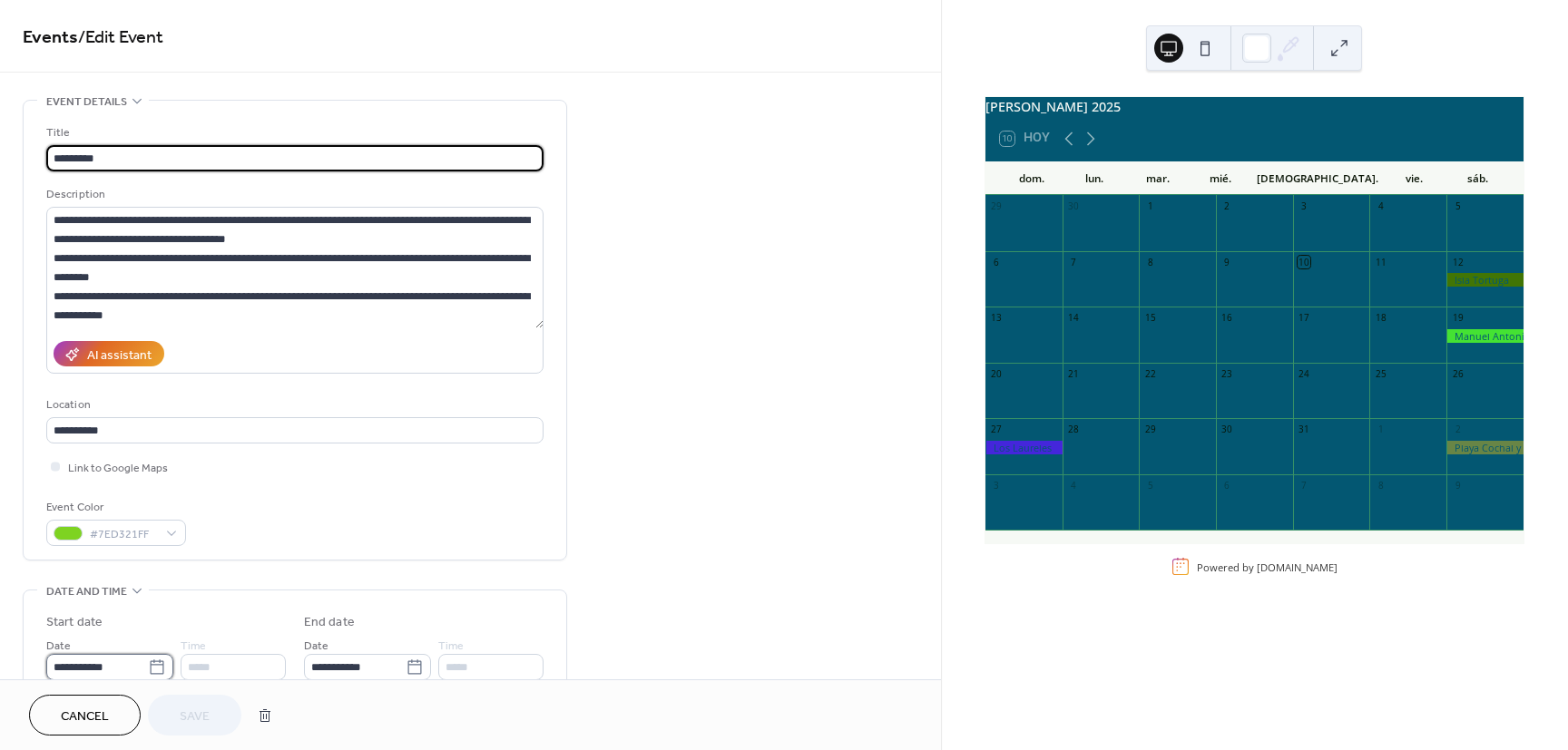 click on "**********" at bounding box center [97, 667] 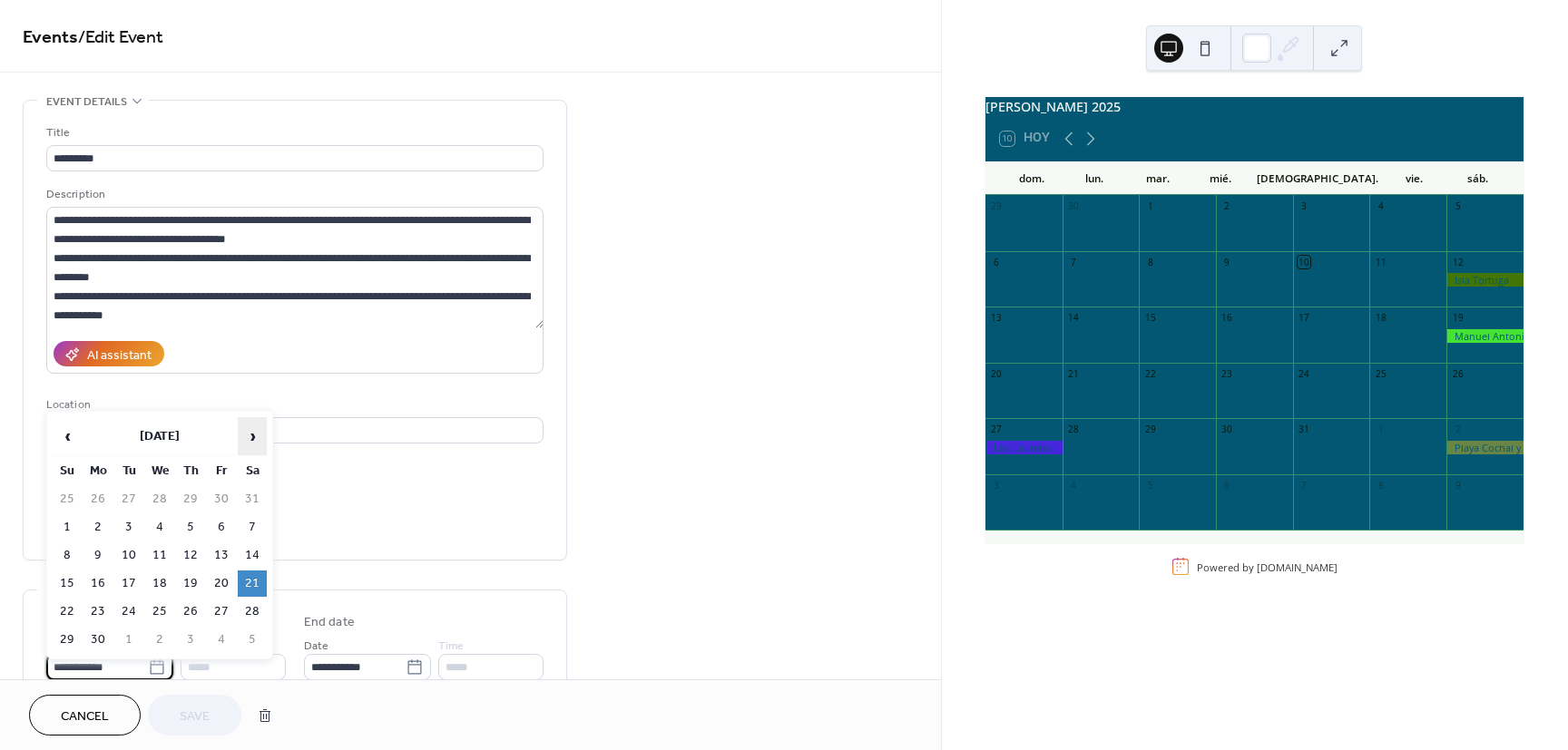 click on "›" at bounding box center (252, 436) 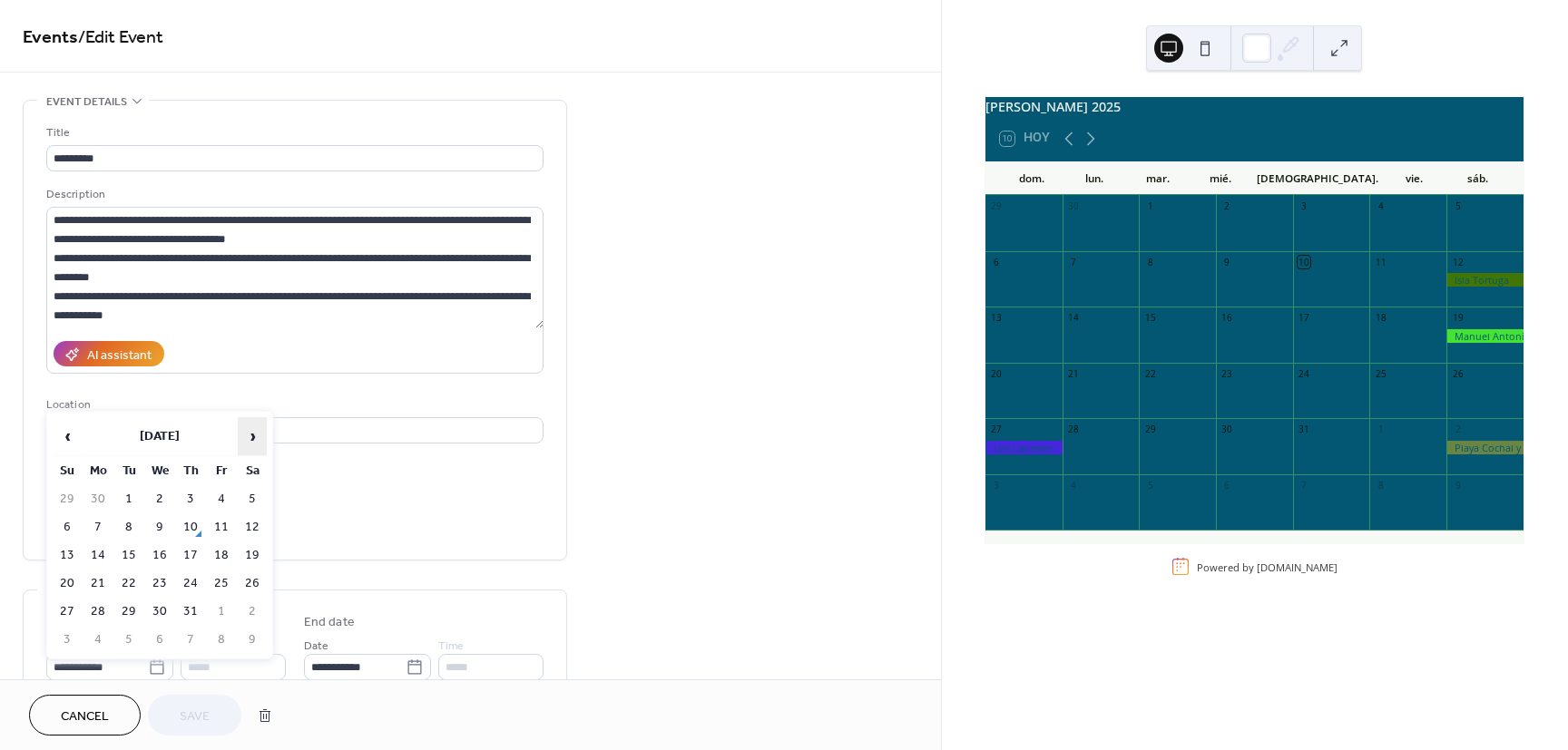 click on "›" at bounding box center [252, 436] 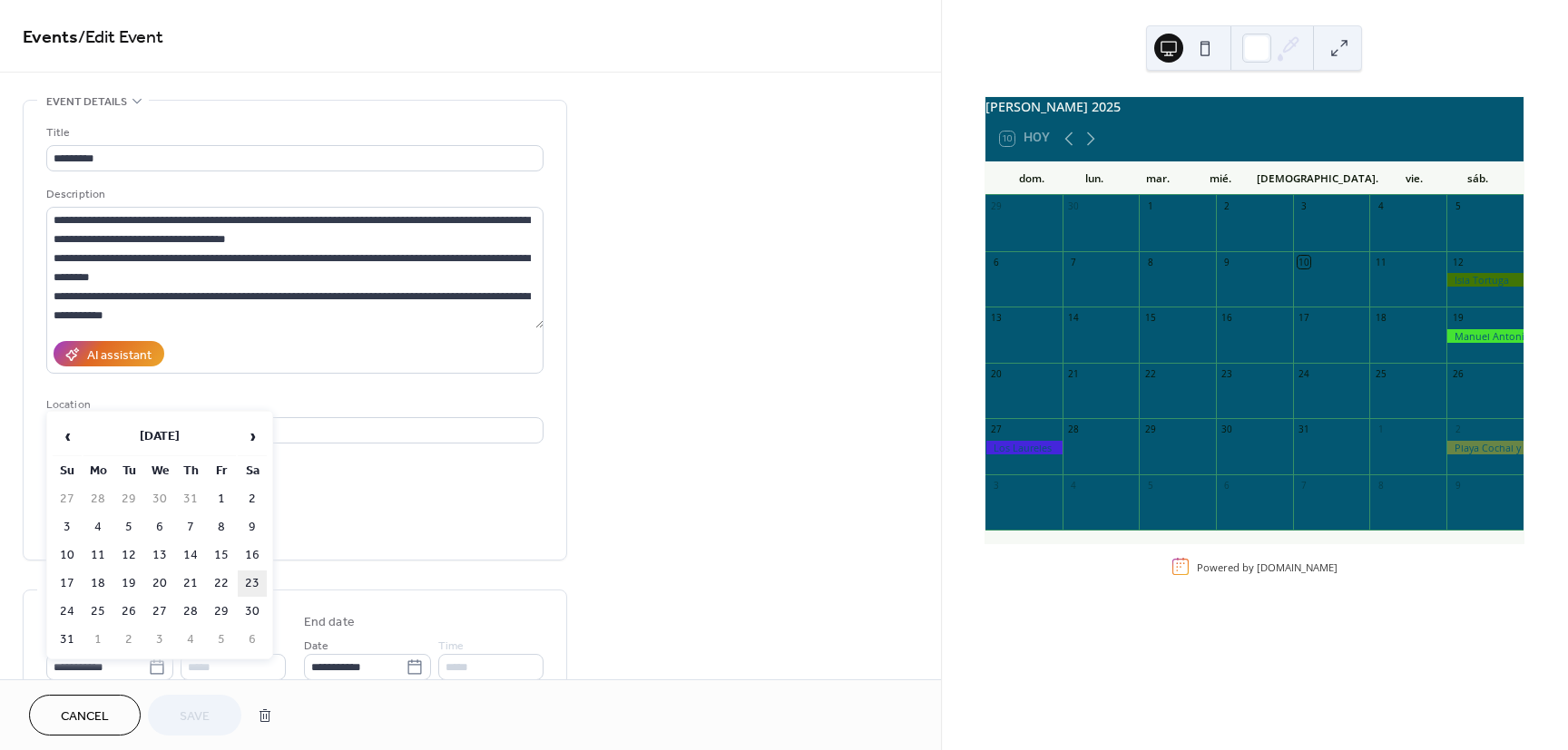 click on "23" at bounding box center [252, 583] 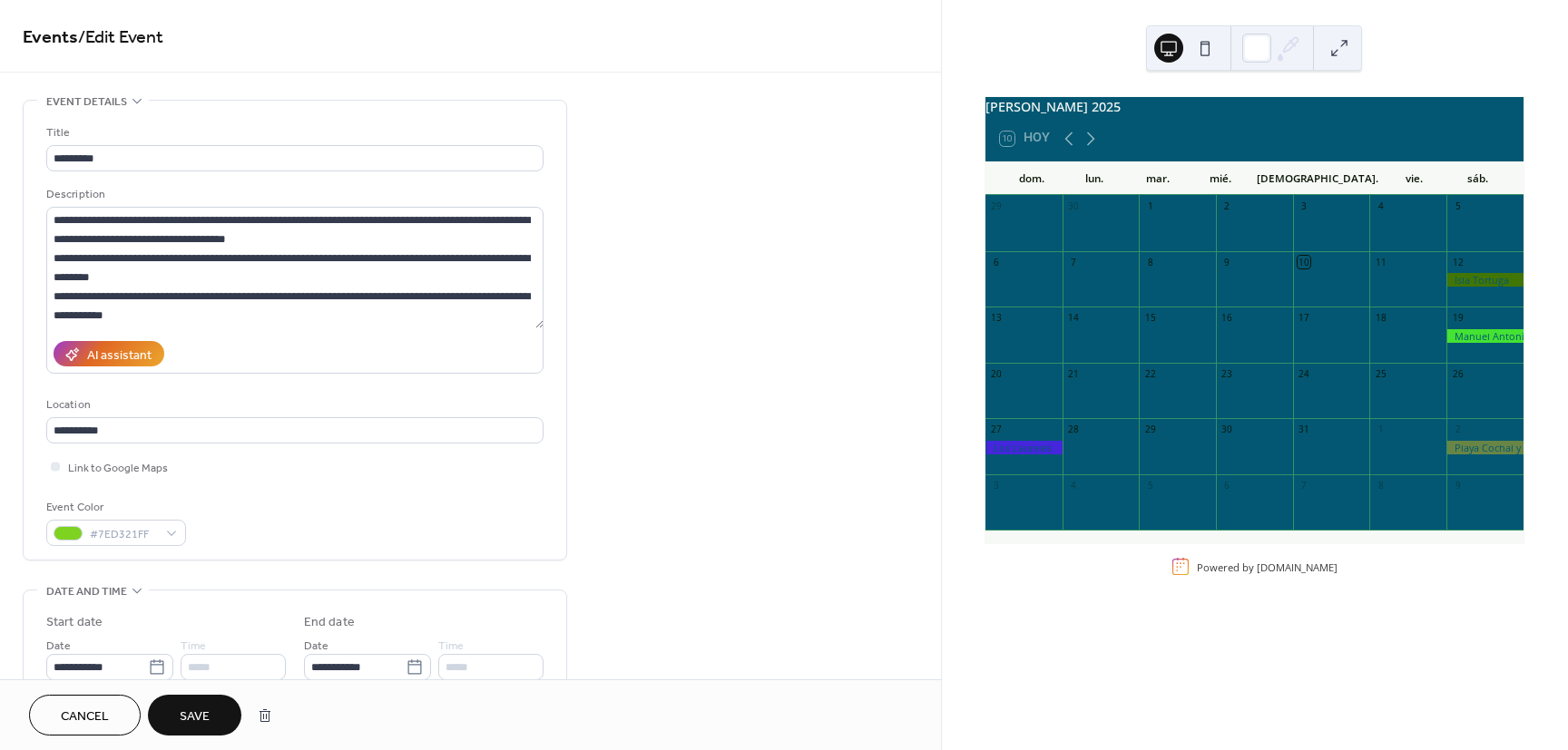 click on "Save" at bounding box center (194, 715) 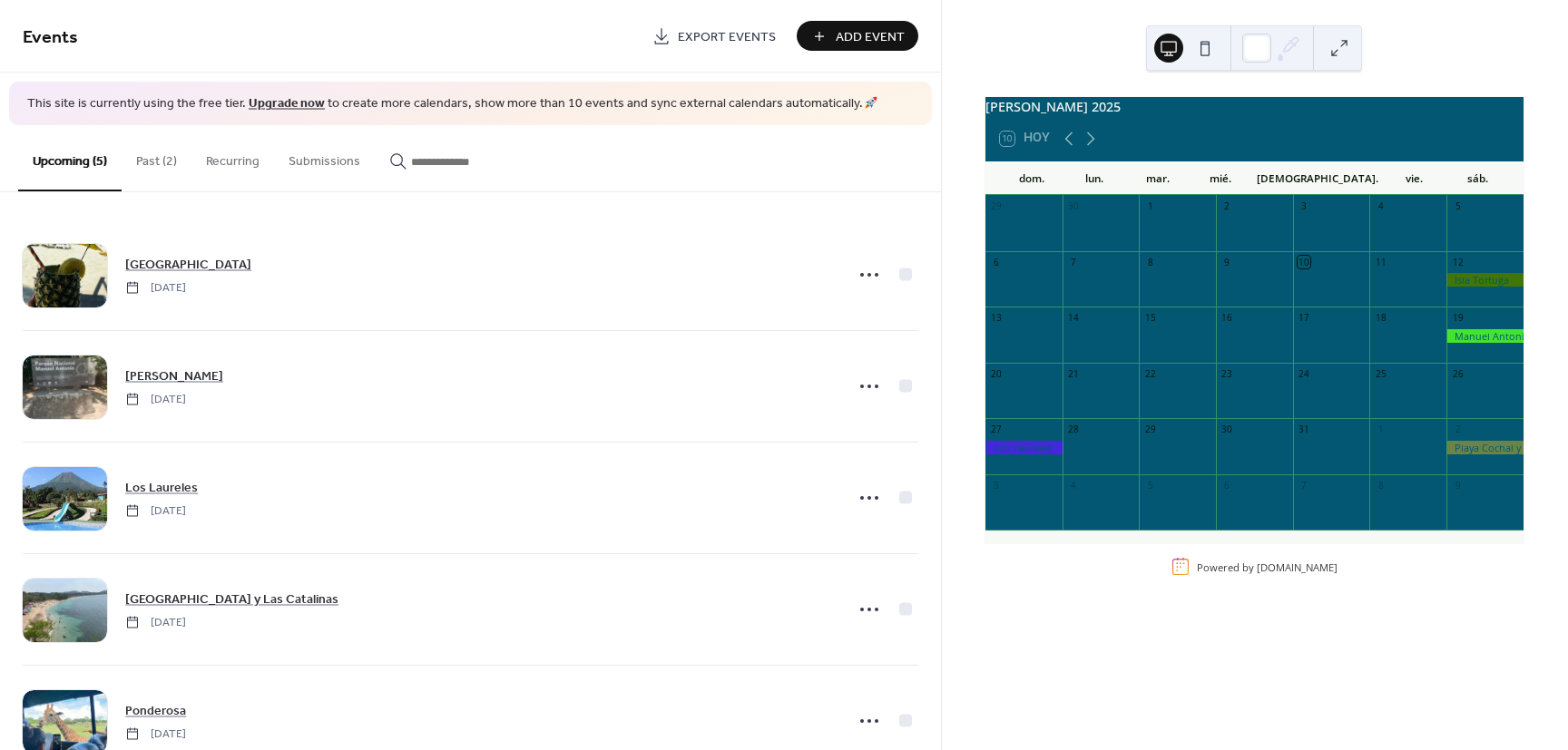click on "Past  (2)" at bounding box center (156, 157) 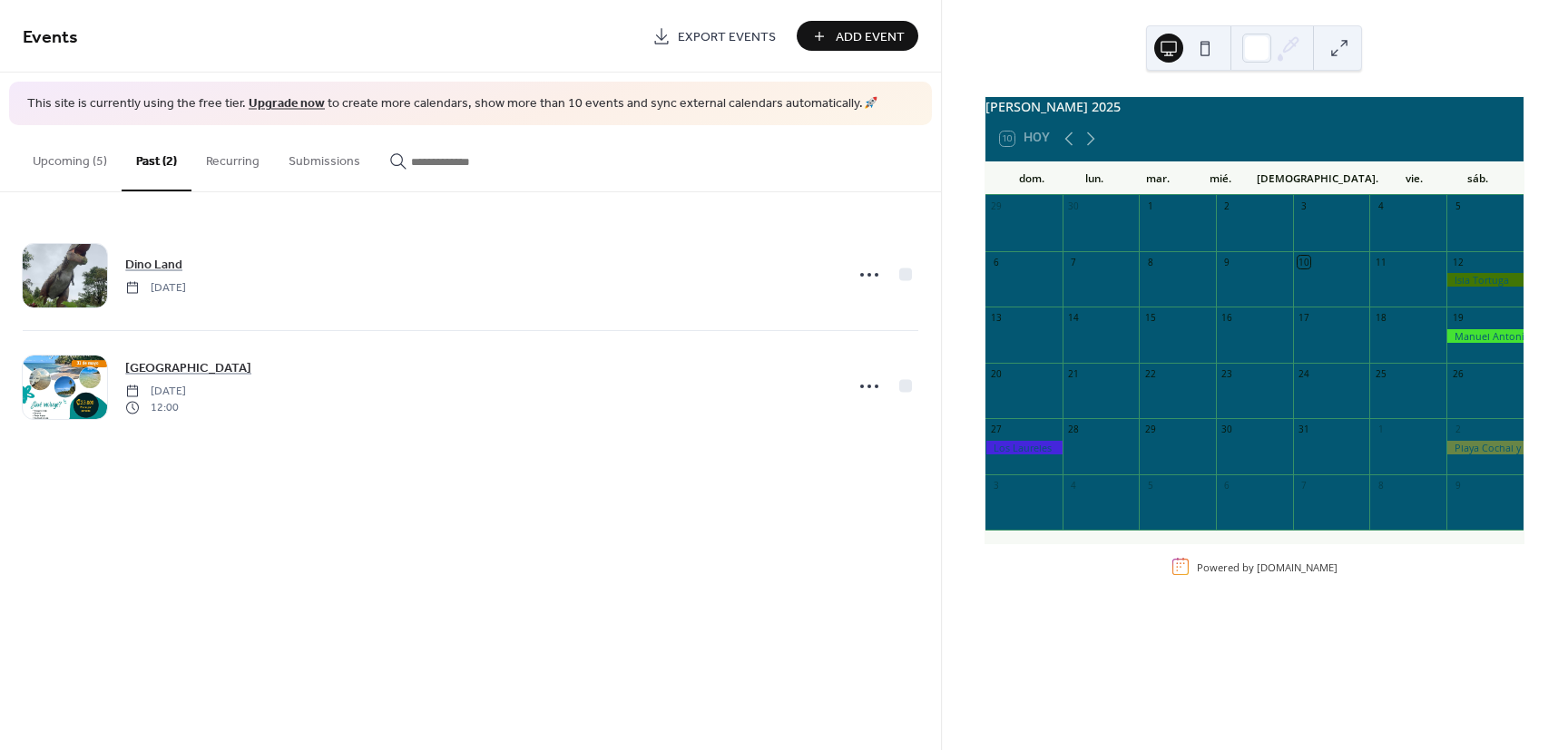 click on "Upcoming  (5)" at bounding box center [70, 157] 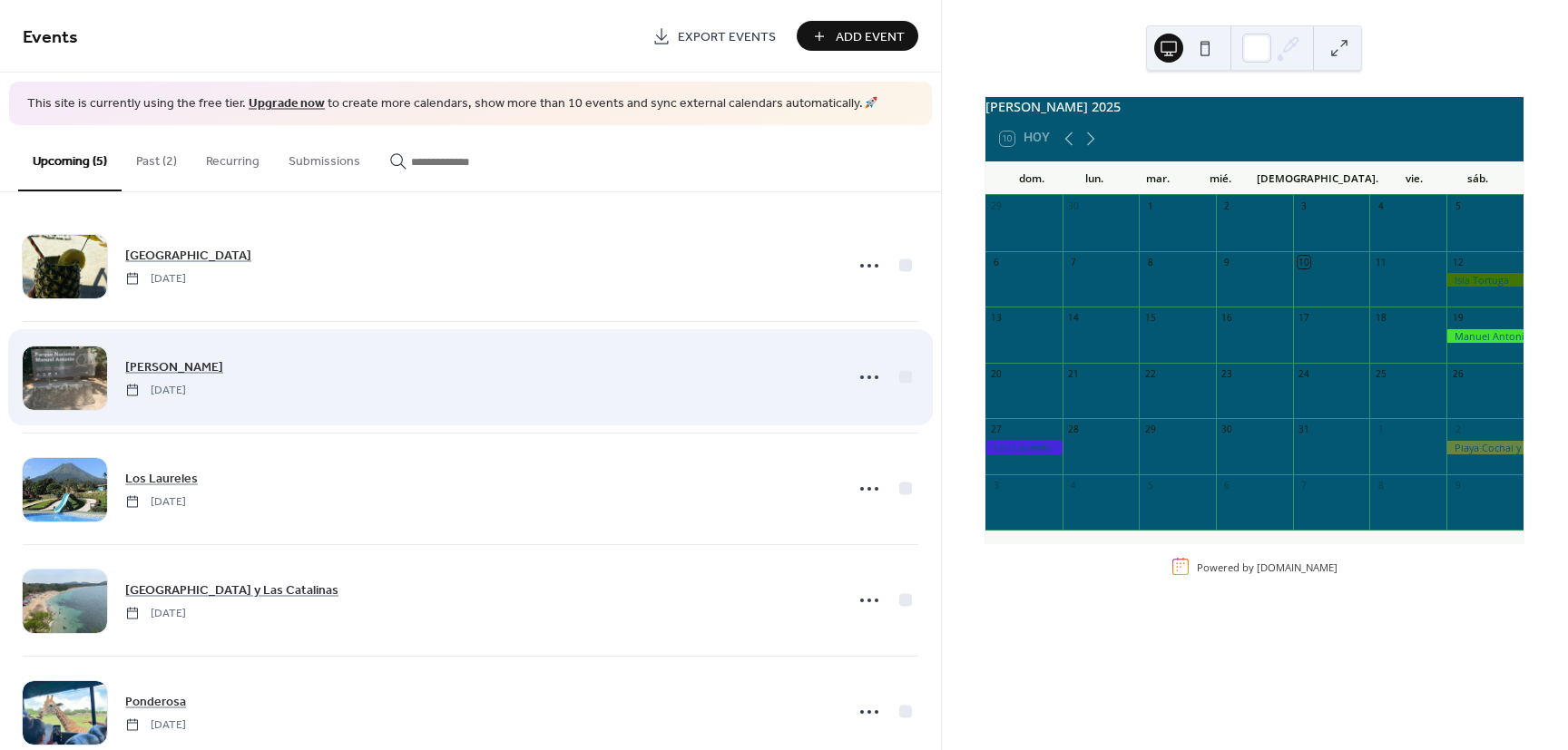 scroll, scrollTop: 0, scrollLeft: 0, axis: both 